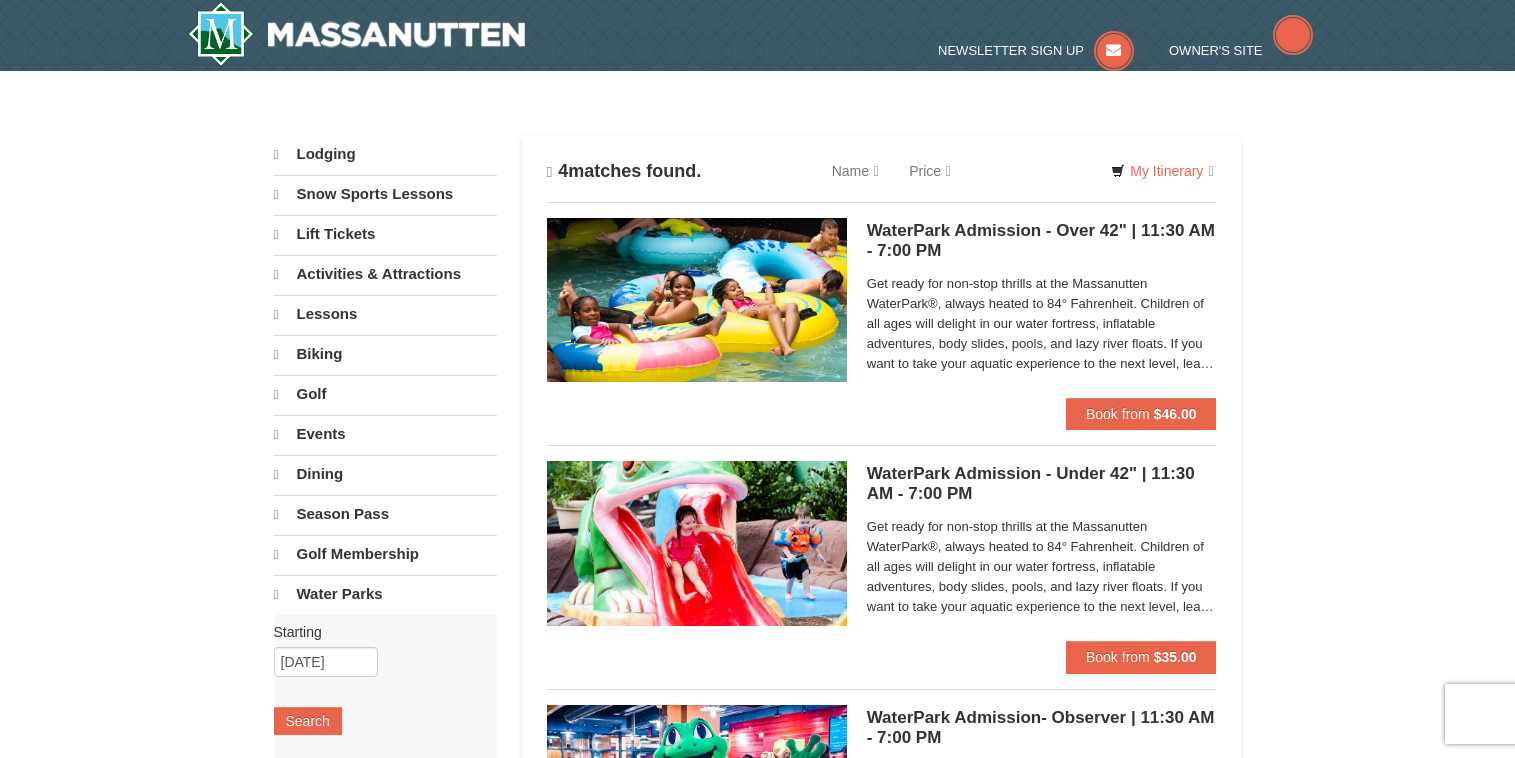 scroll, scrollTop: 0, scrollLeft: 0, axis: both 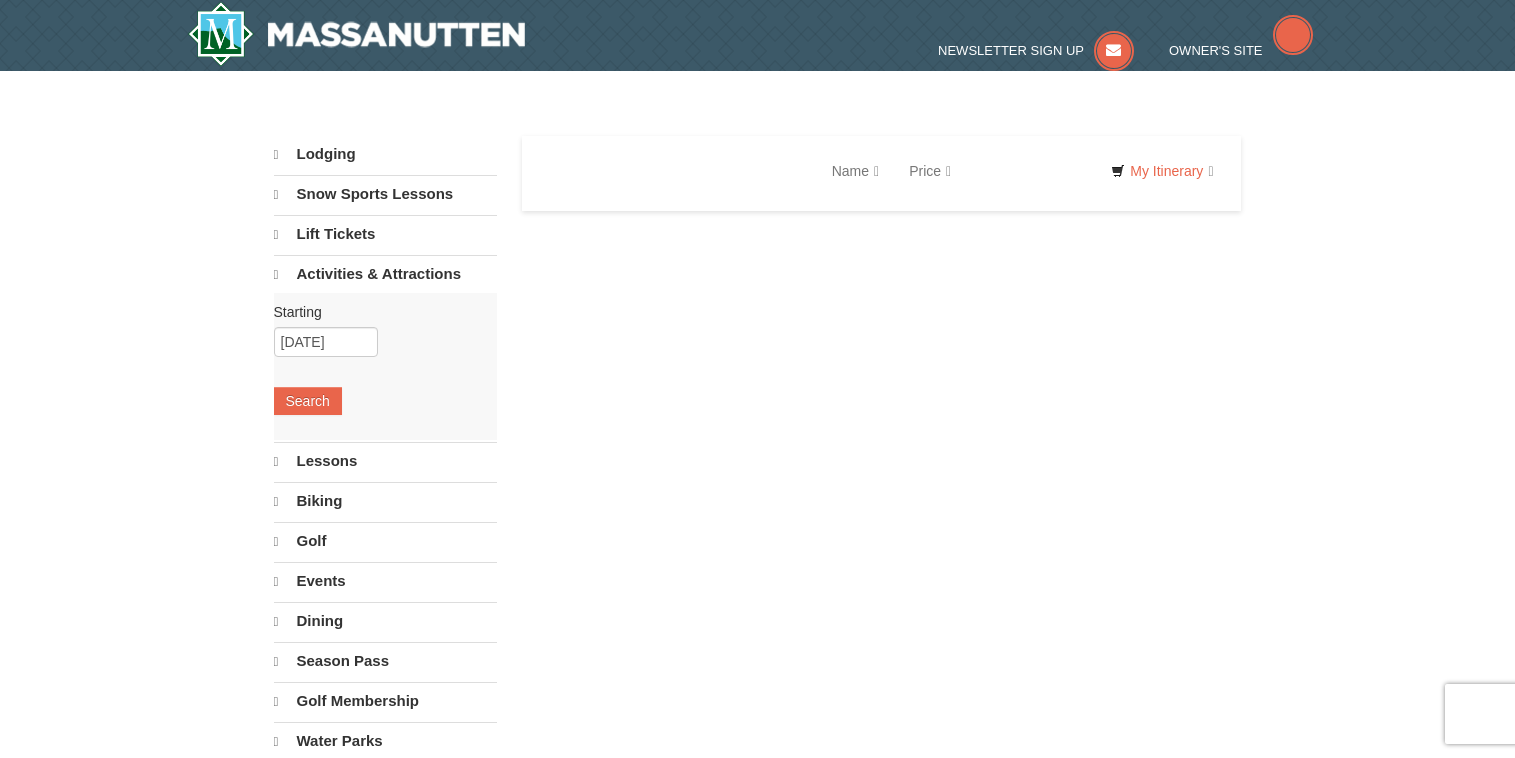 select on "8" 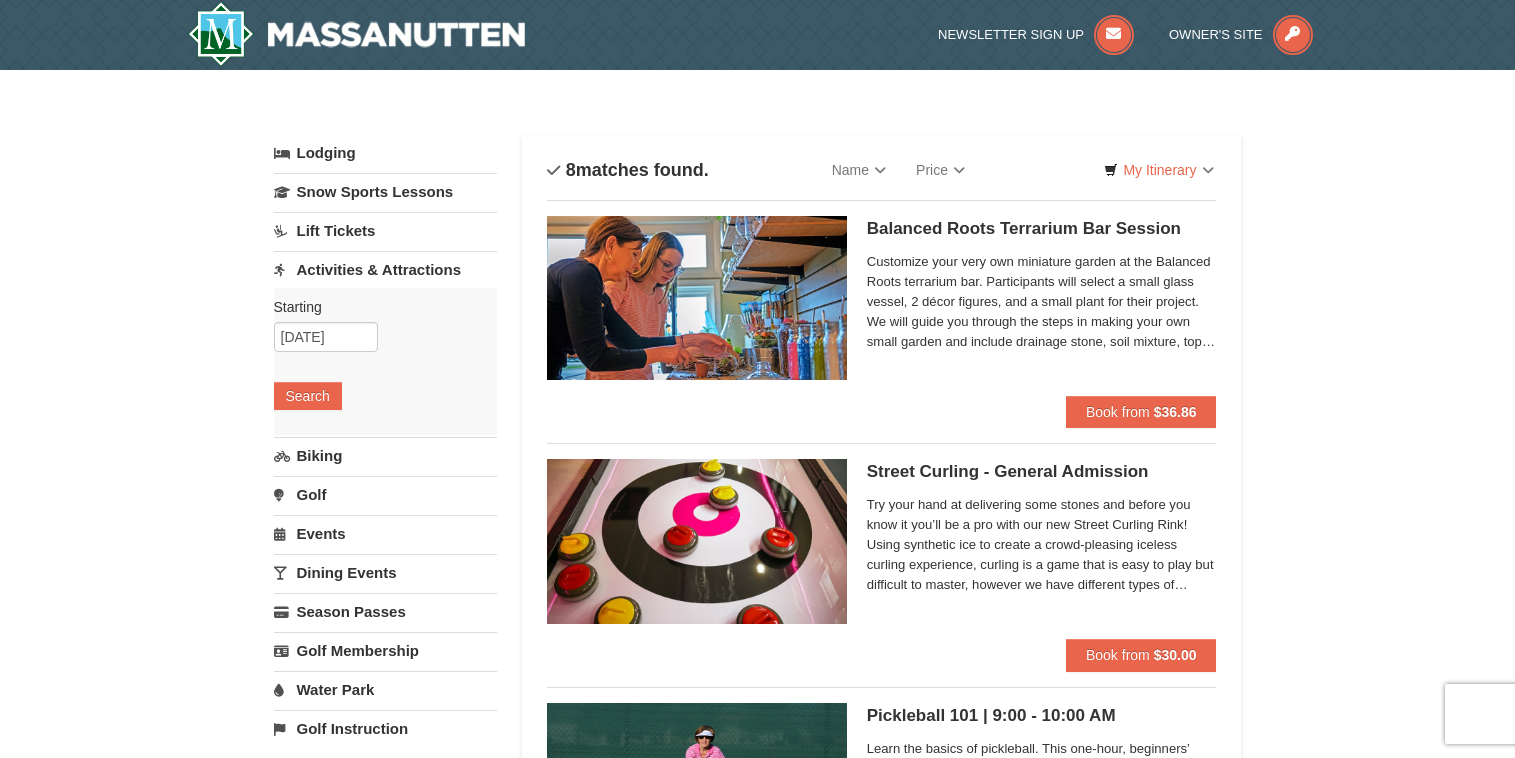scroll, scrollTop: 0, scrollLeft: 0, axis: both 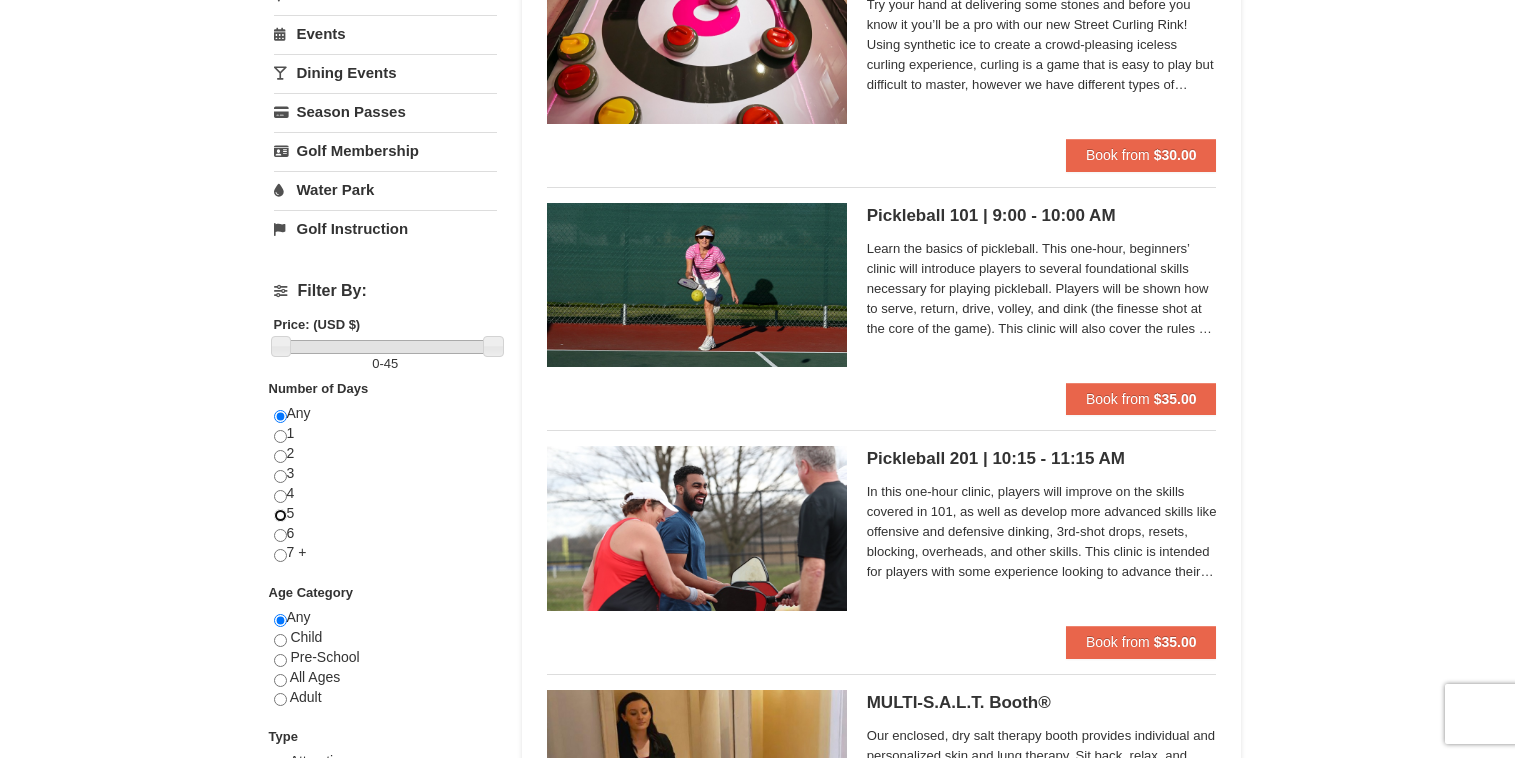 click at bounding box center [280, 515] 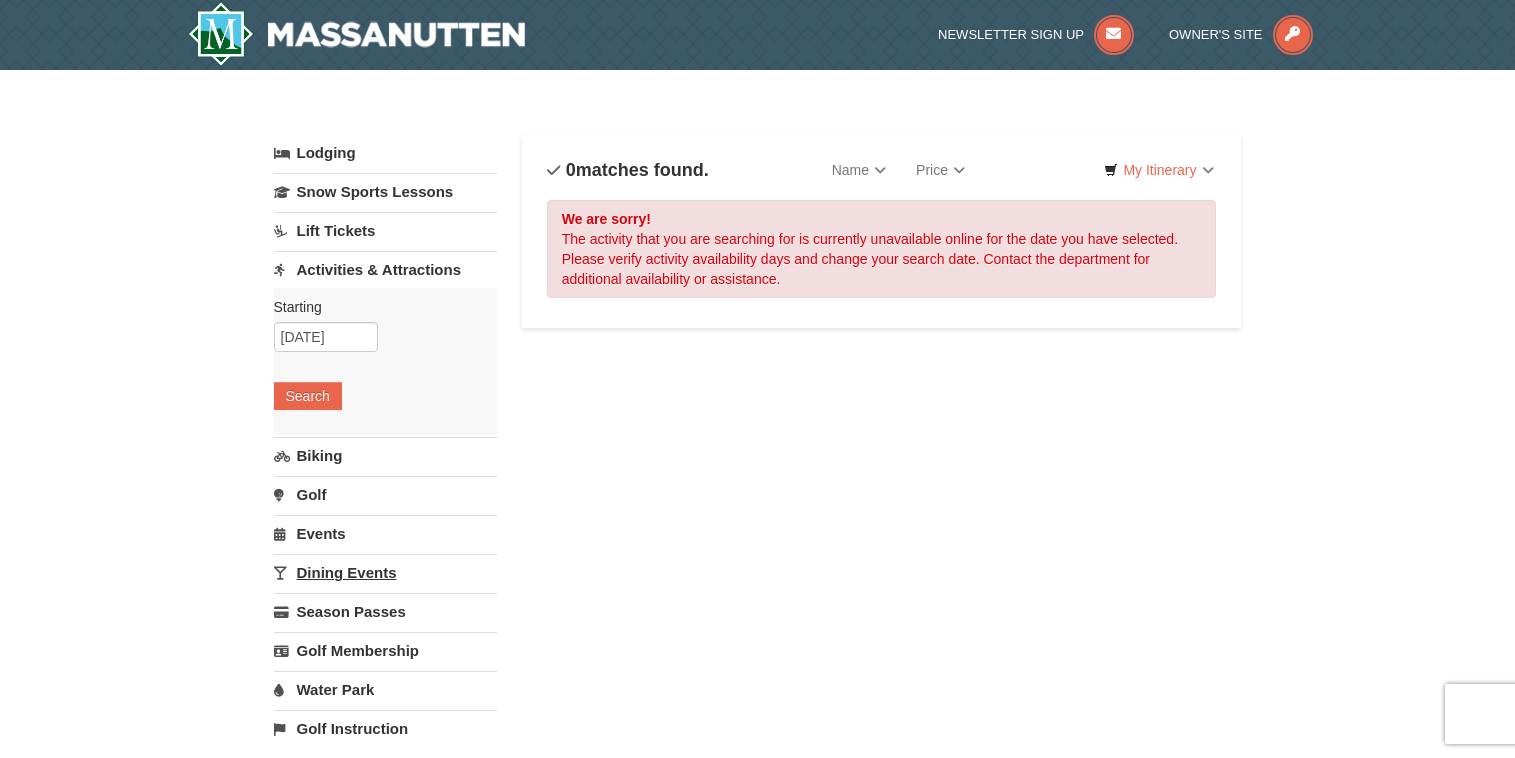 scroll, scrollTop: 400, scrollLeft: 0, axis: vertical 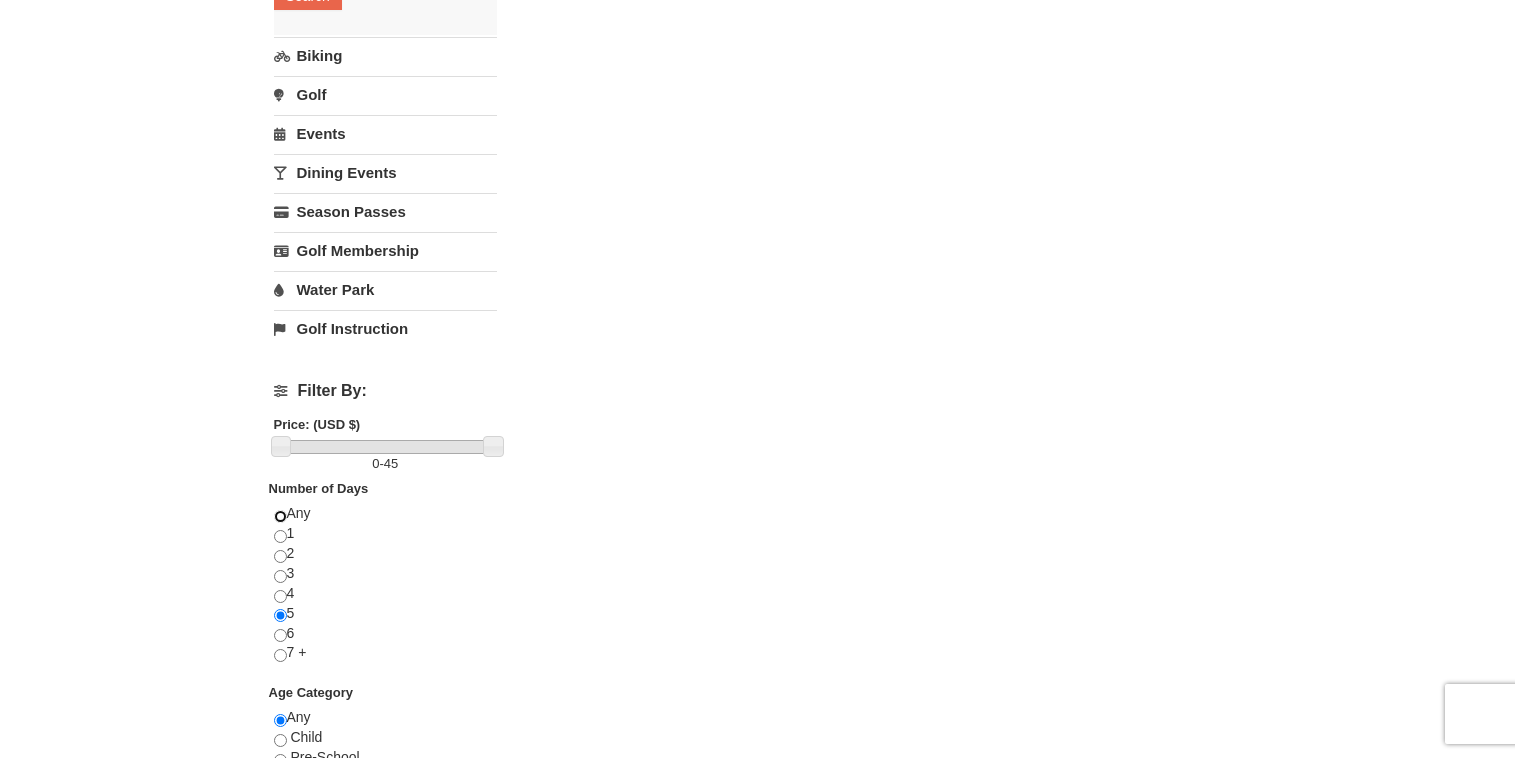 click at bounding box center [280, 516] 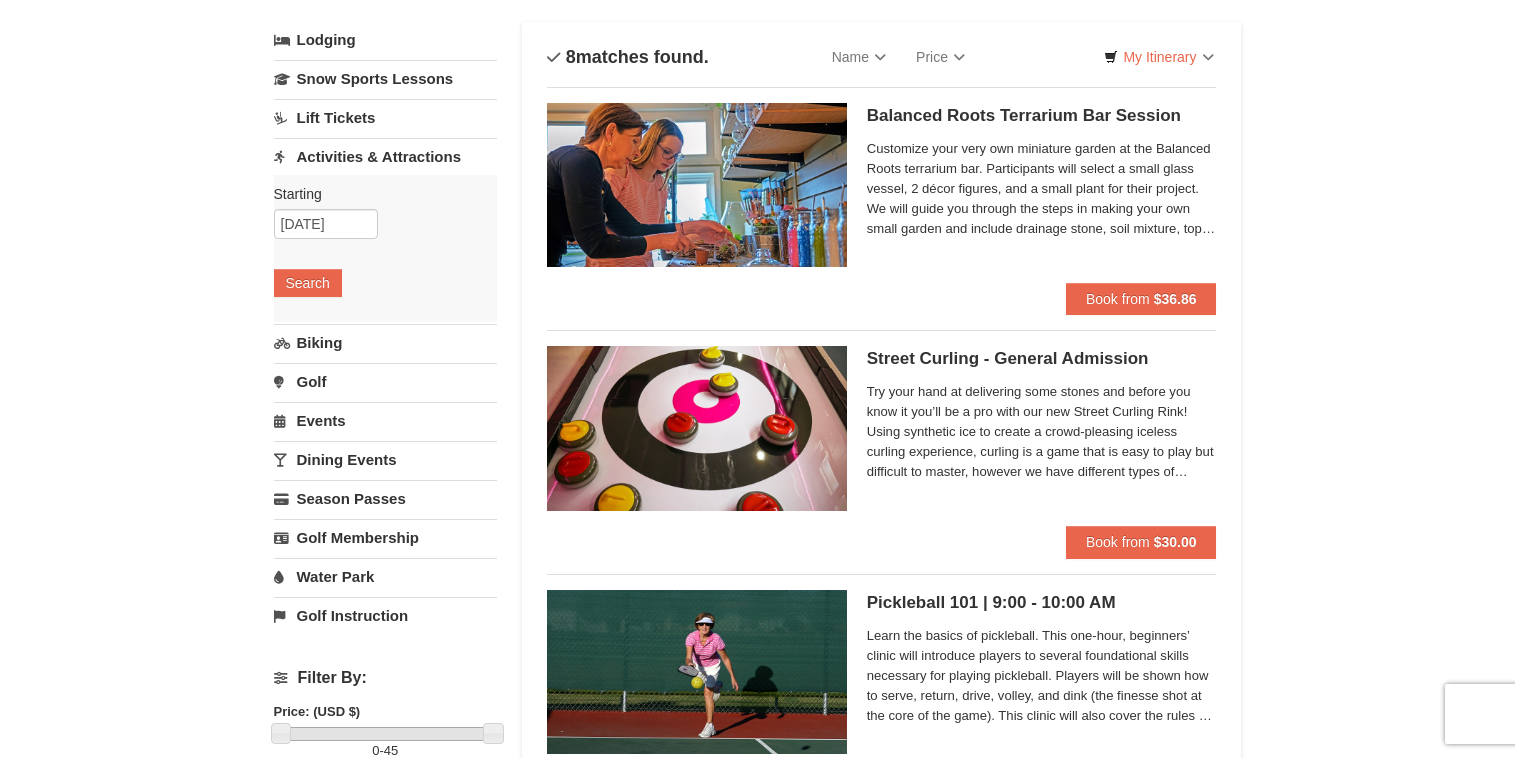 scroll, scrollTop: 0, scrollLeft: 0, axis: both 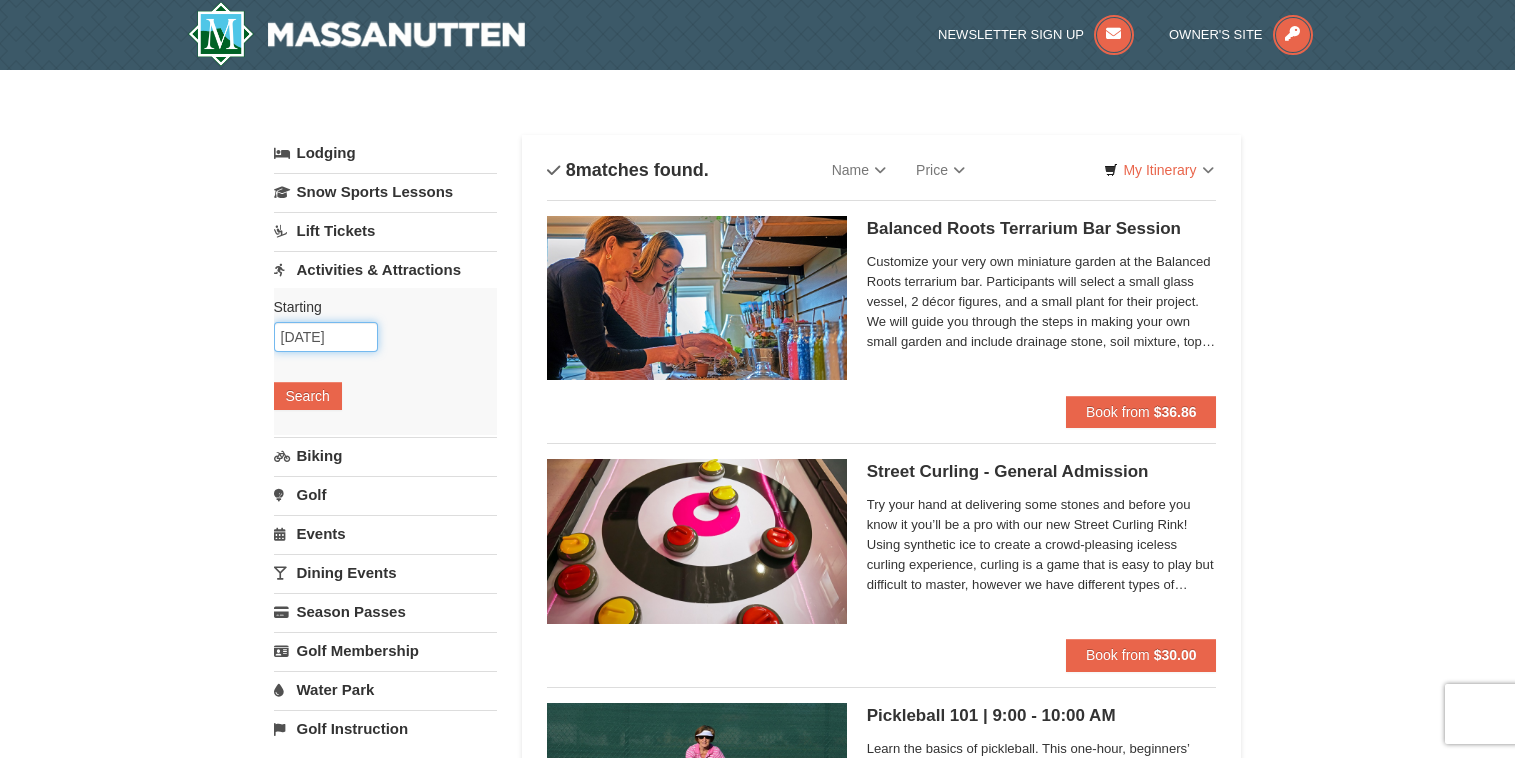click on "[DATE]" at bounding box center [326, 337] 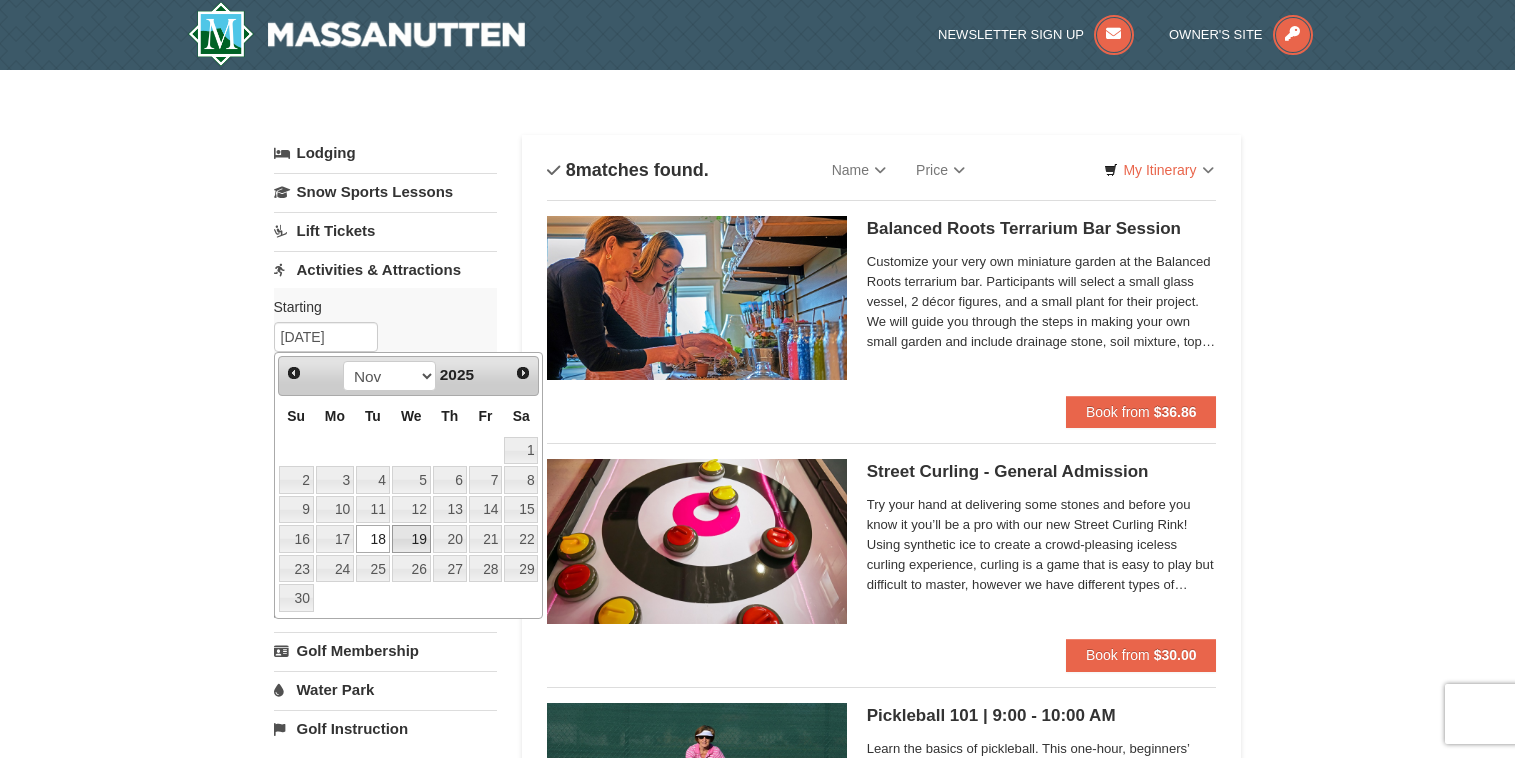 click on "19" at bounding box center [411, 539] 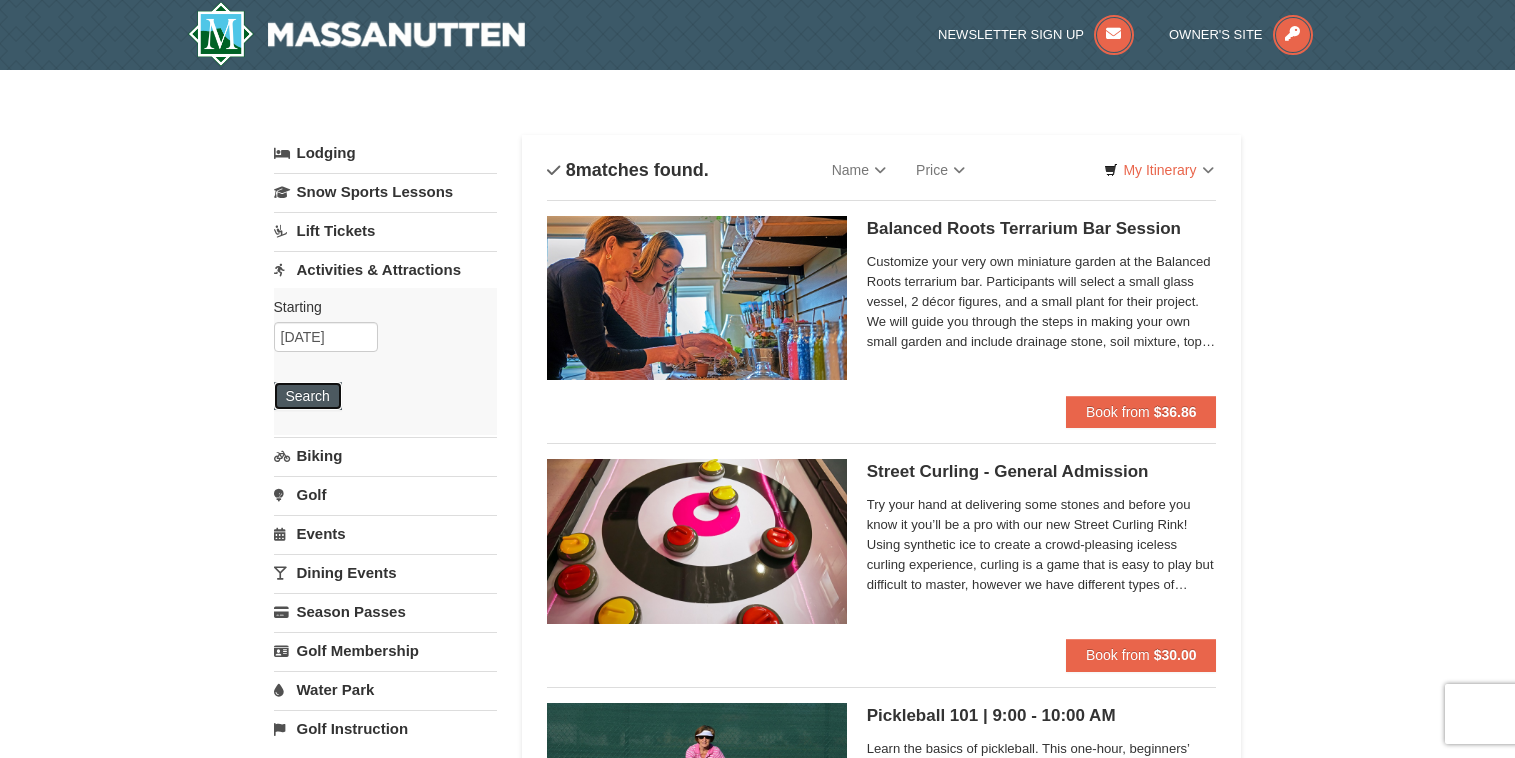 click on "Search" at bounding box center (308, 396) 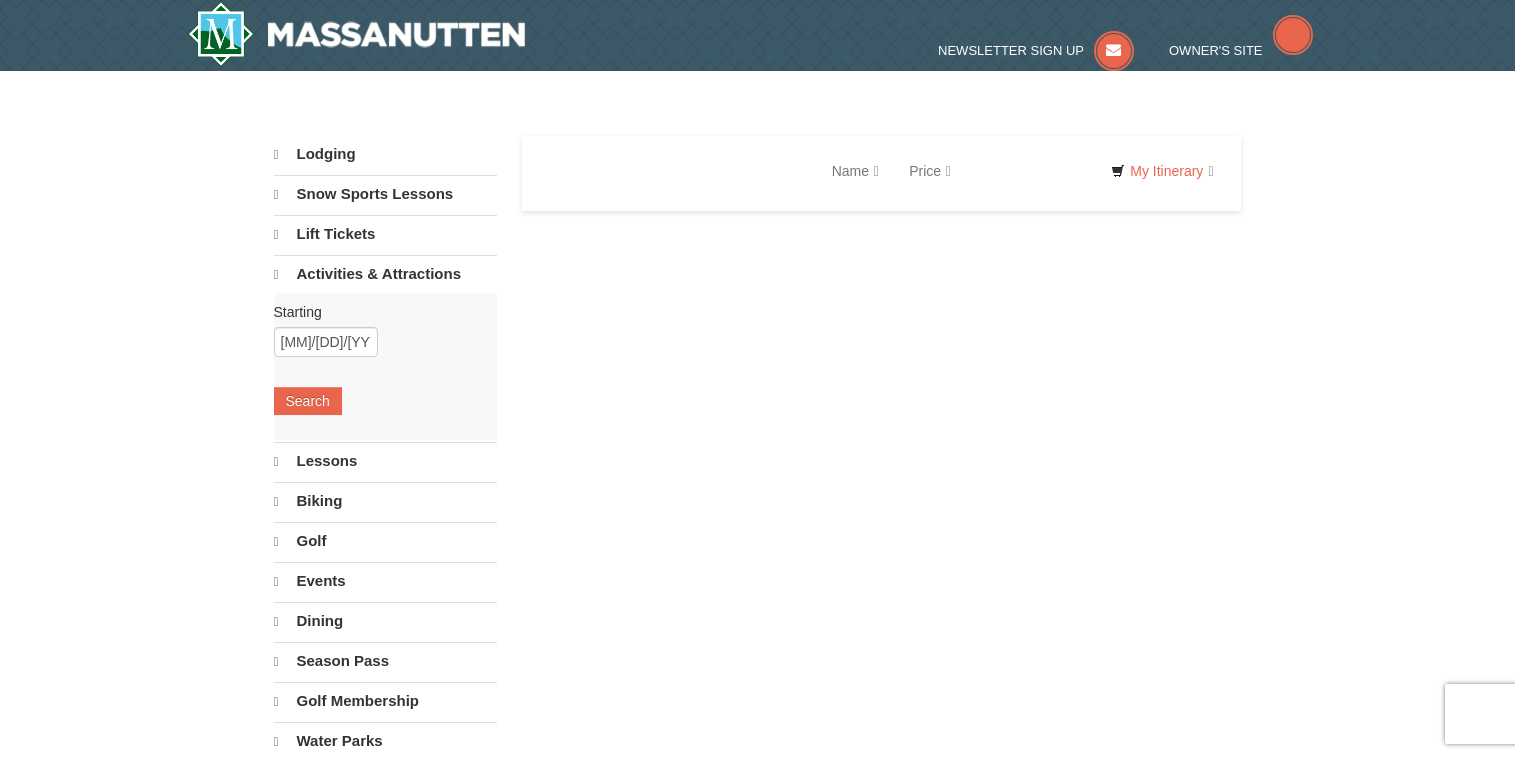 scroll, scrollTop: 0, scrollLeft: 0, axis: both 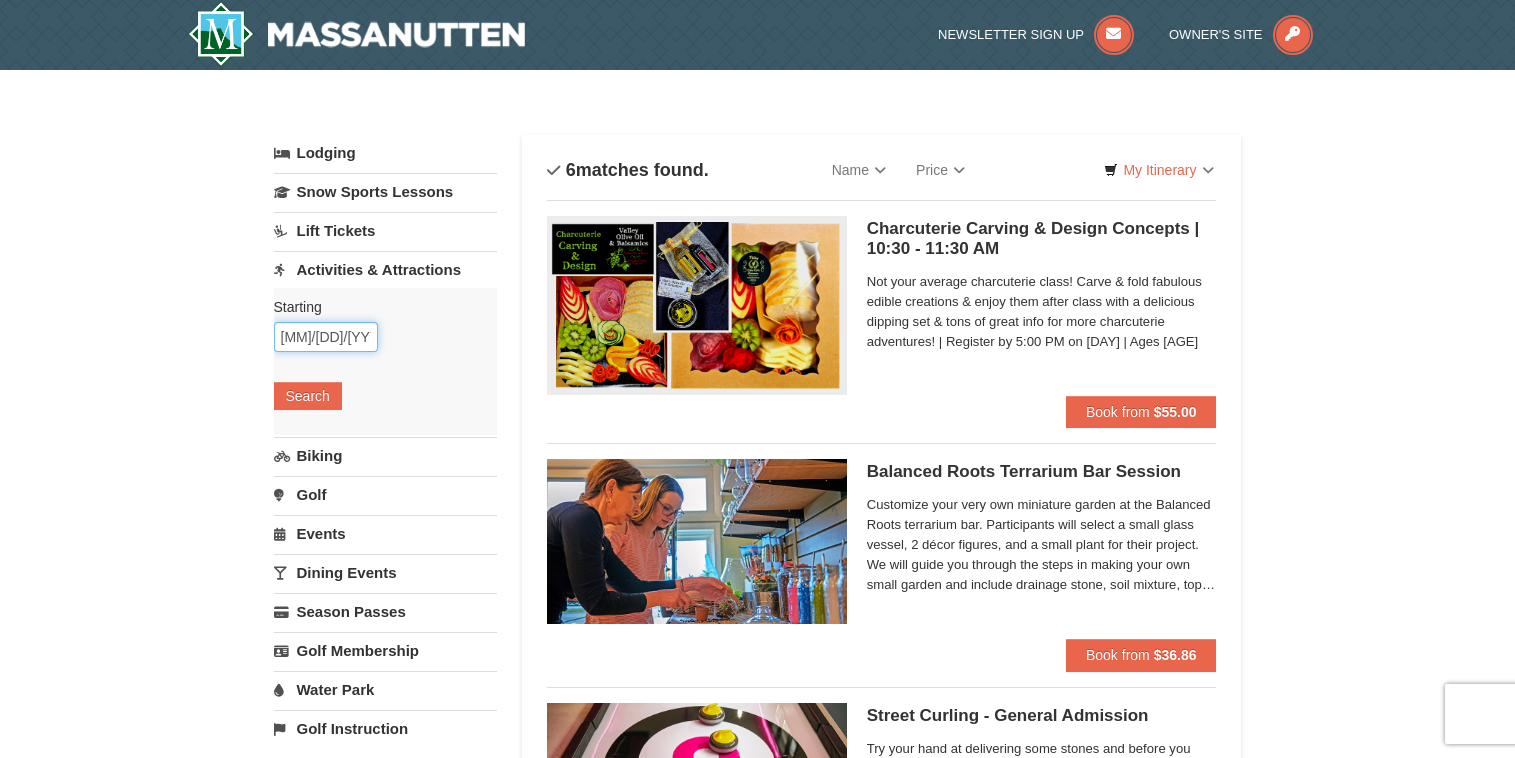 click on "11/19/2025" at bounding box center [326, 337] 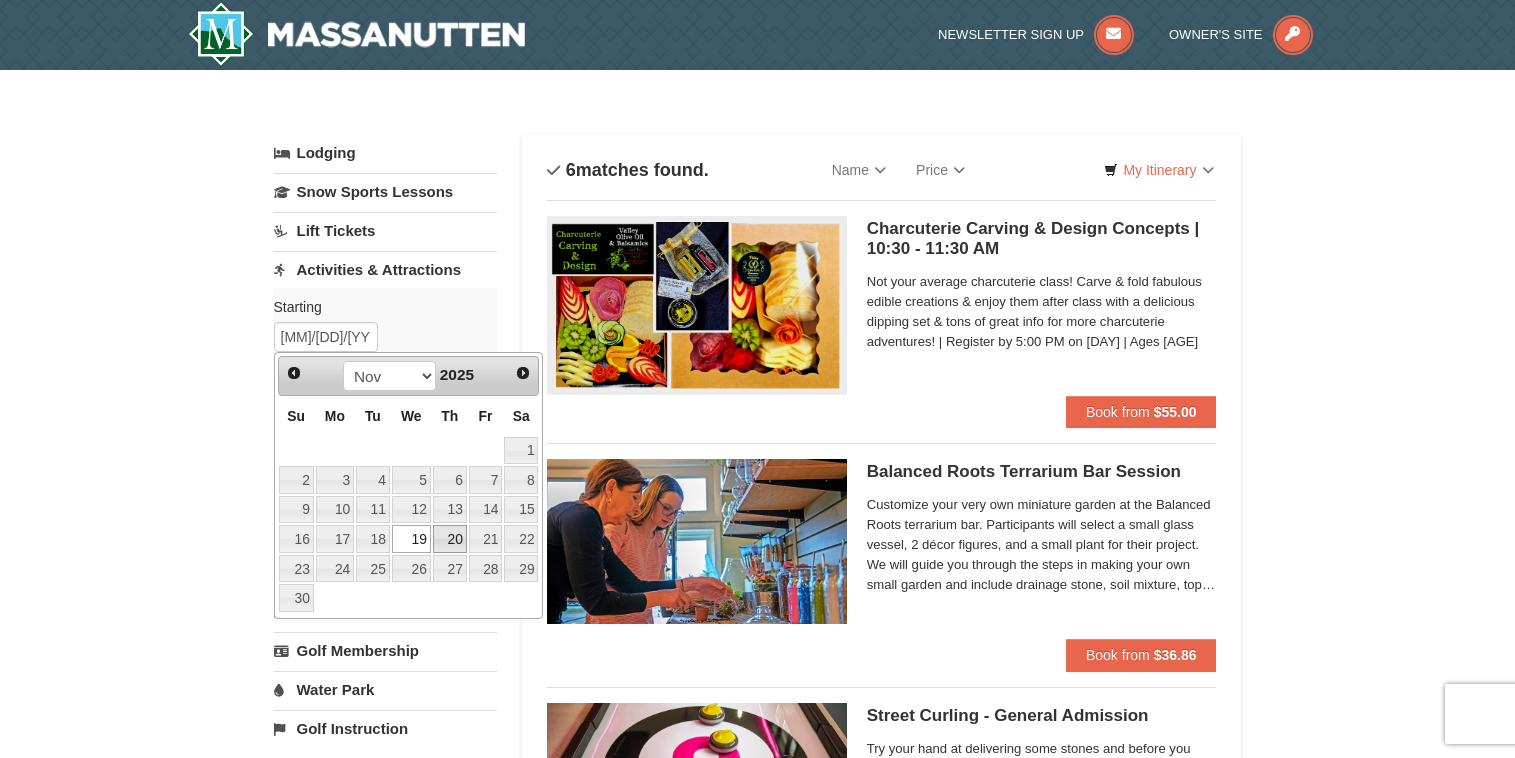 click on "20" at bounding box center (450, 539) 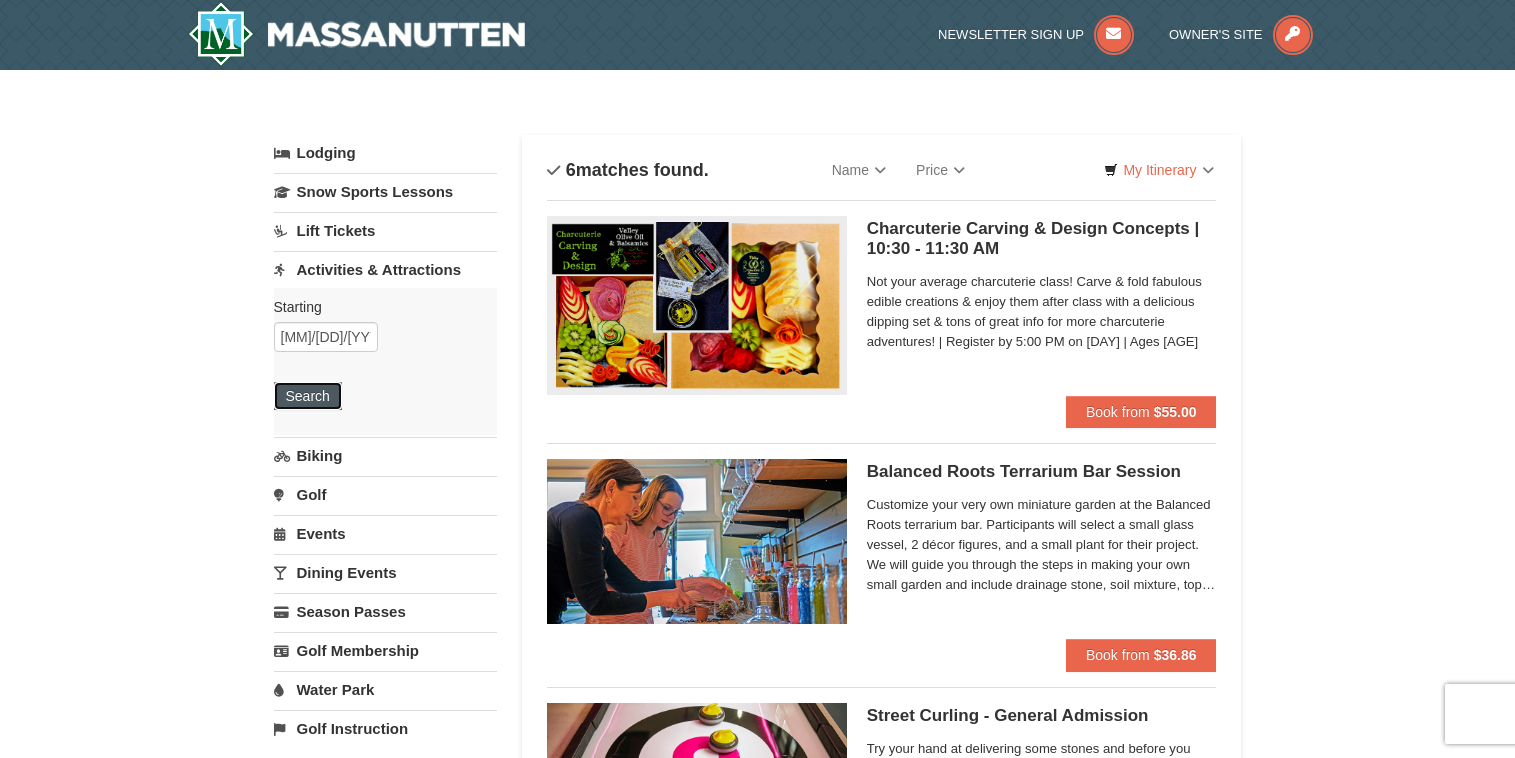click on "Search" at bounding box center [308, 396] 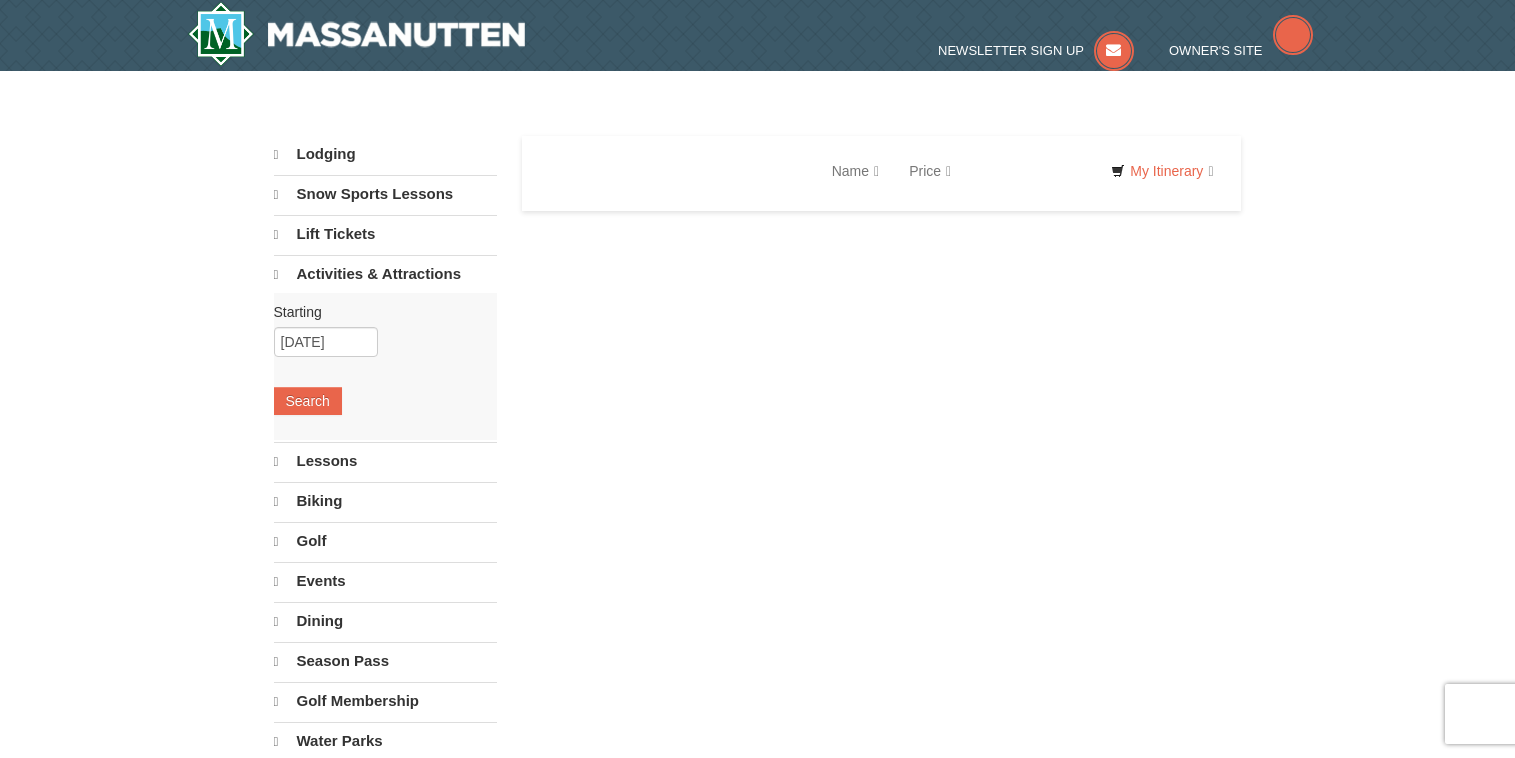 scroll, scrollTop: 0, scrollLeft: 0, axis: both 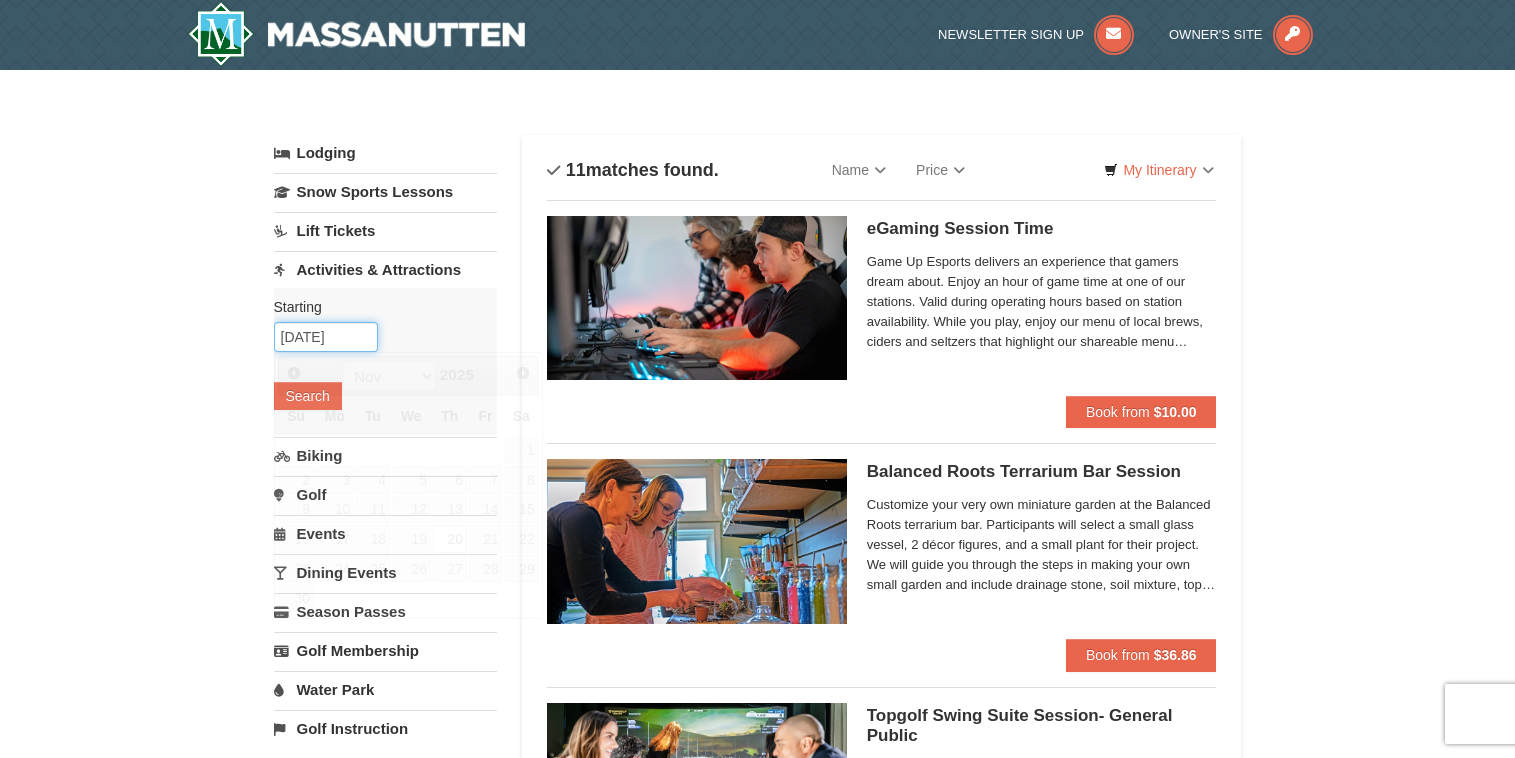 click on "11/20/2025" at bounding box center (326, 337) 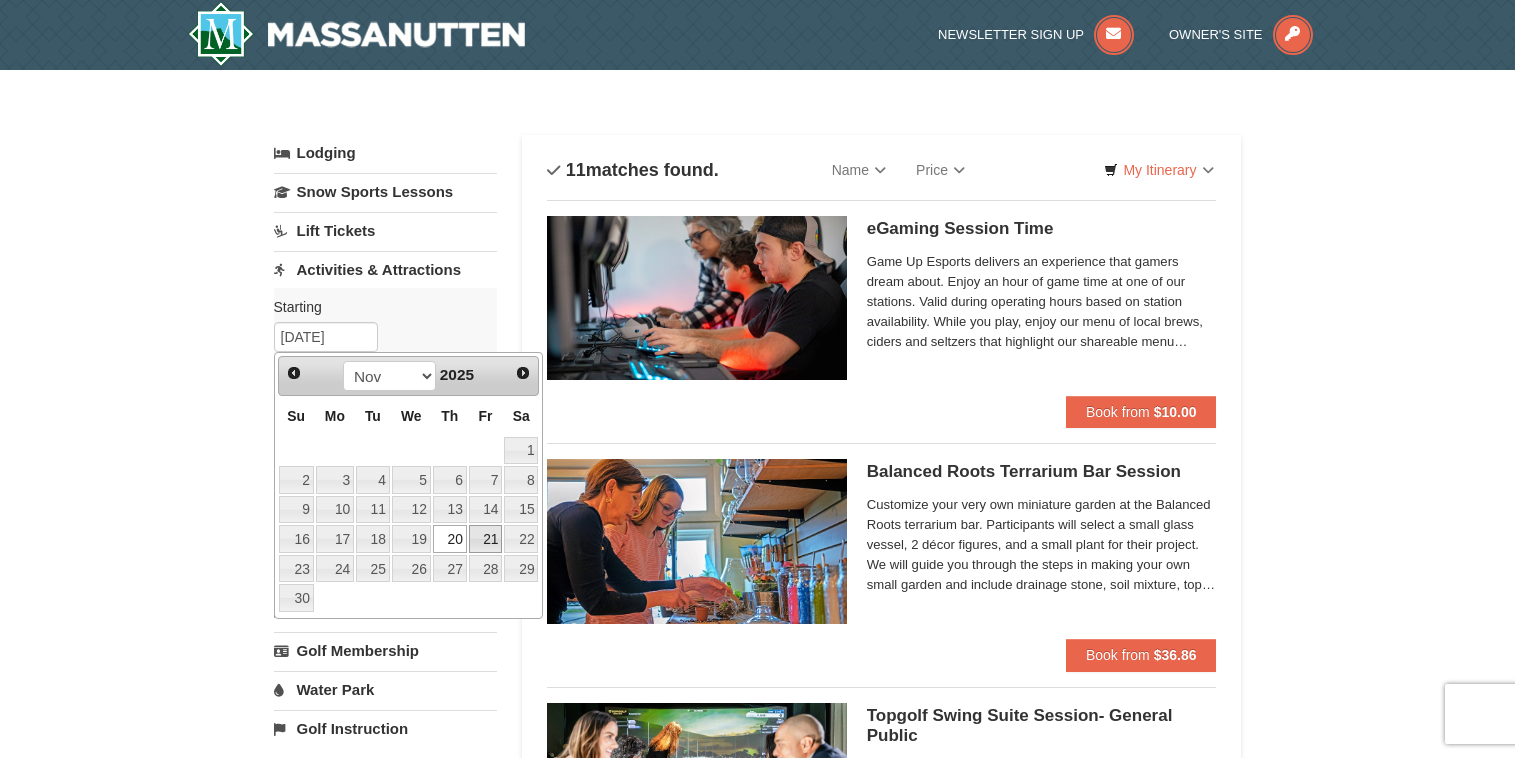 click on "21" at bounding box center [486, 539] 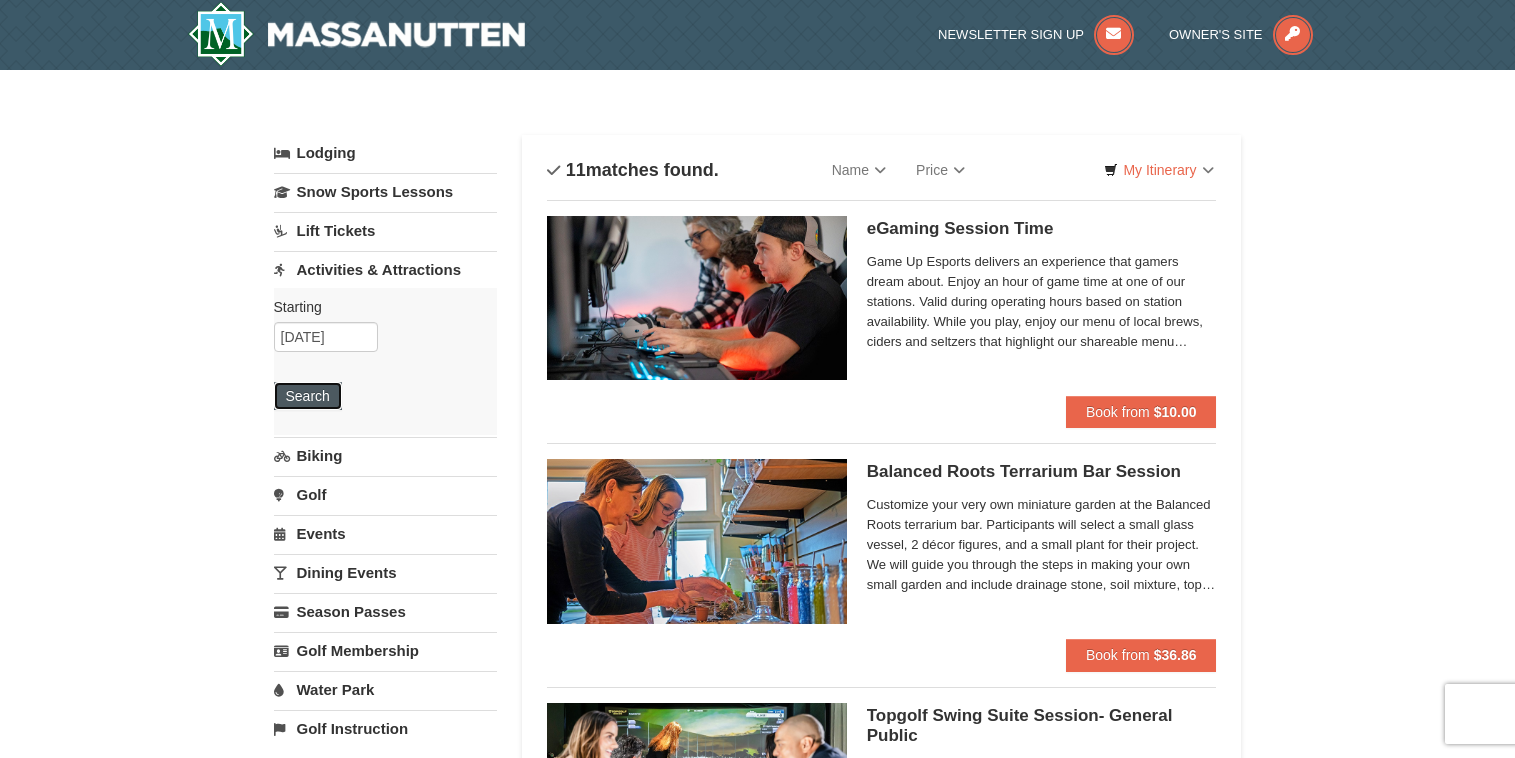 click on "Search" at bounding box center [308, 396] 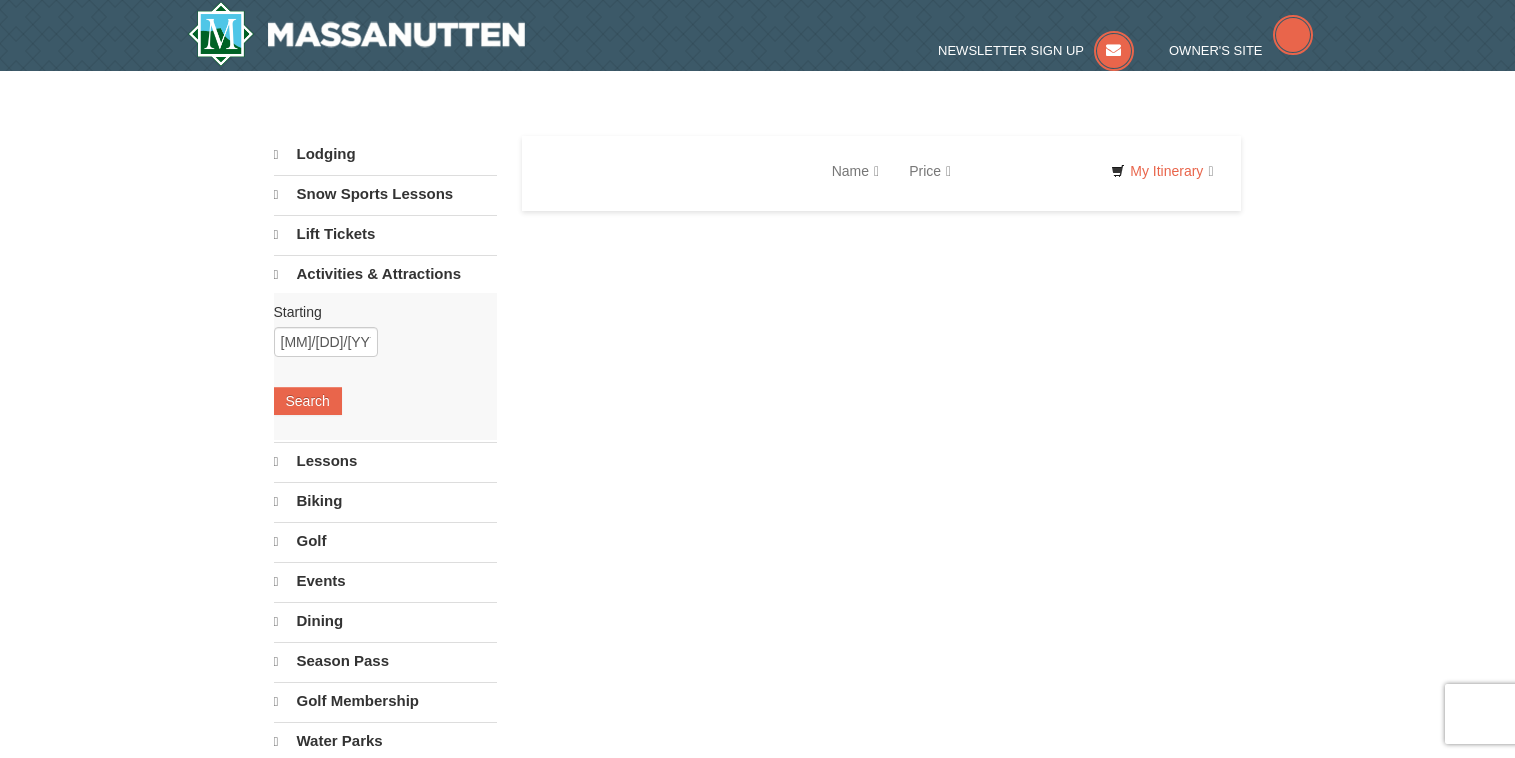 scroll, scrollTop: 0, scrollLeft: 0, axis: both 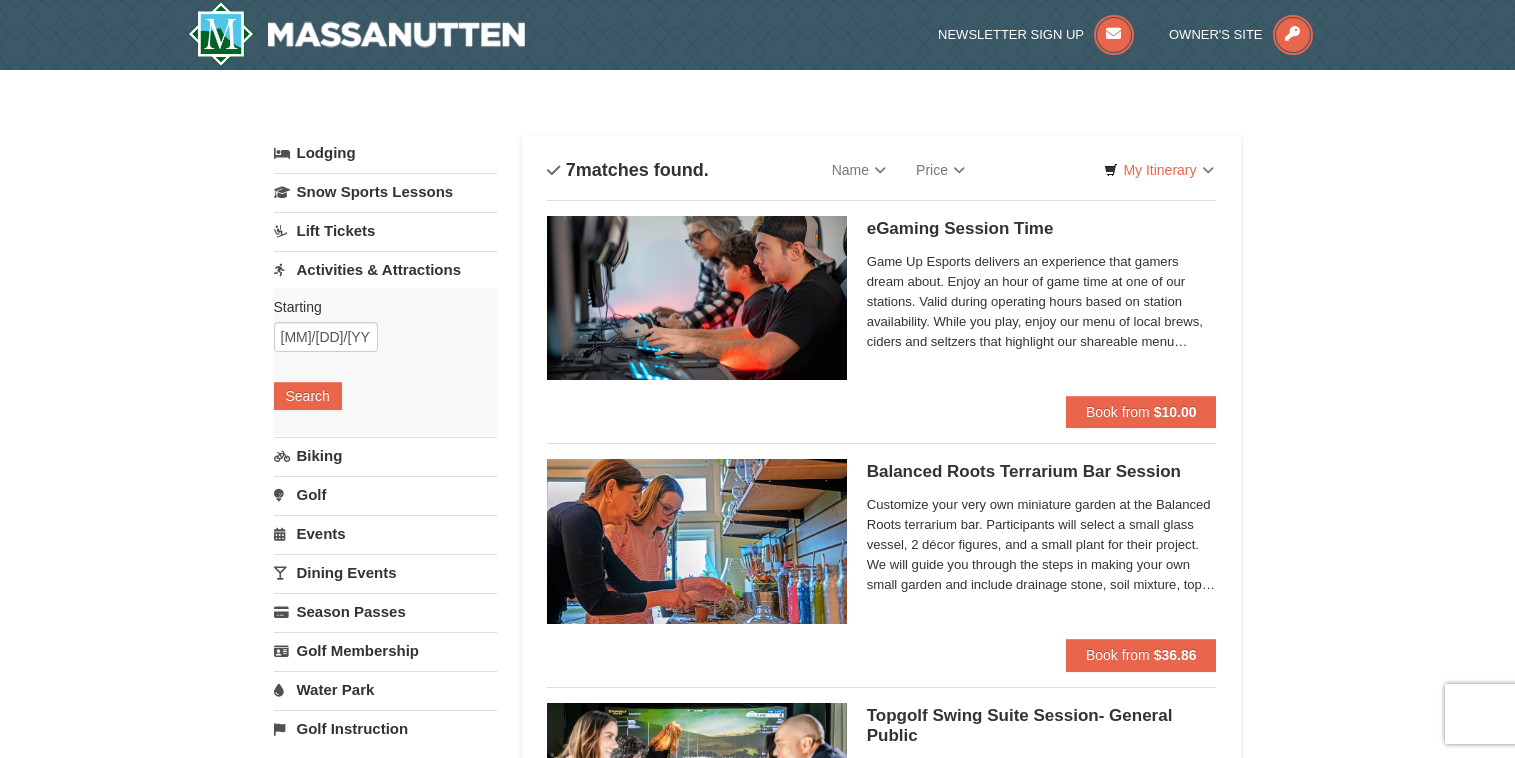 click on "Starting Please format dates MM/DD/YYYY Please format dates MM/DD/YYYY
11/21/2025
Search" at bounding box center (385, 361) 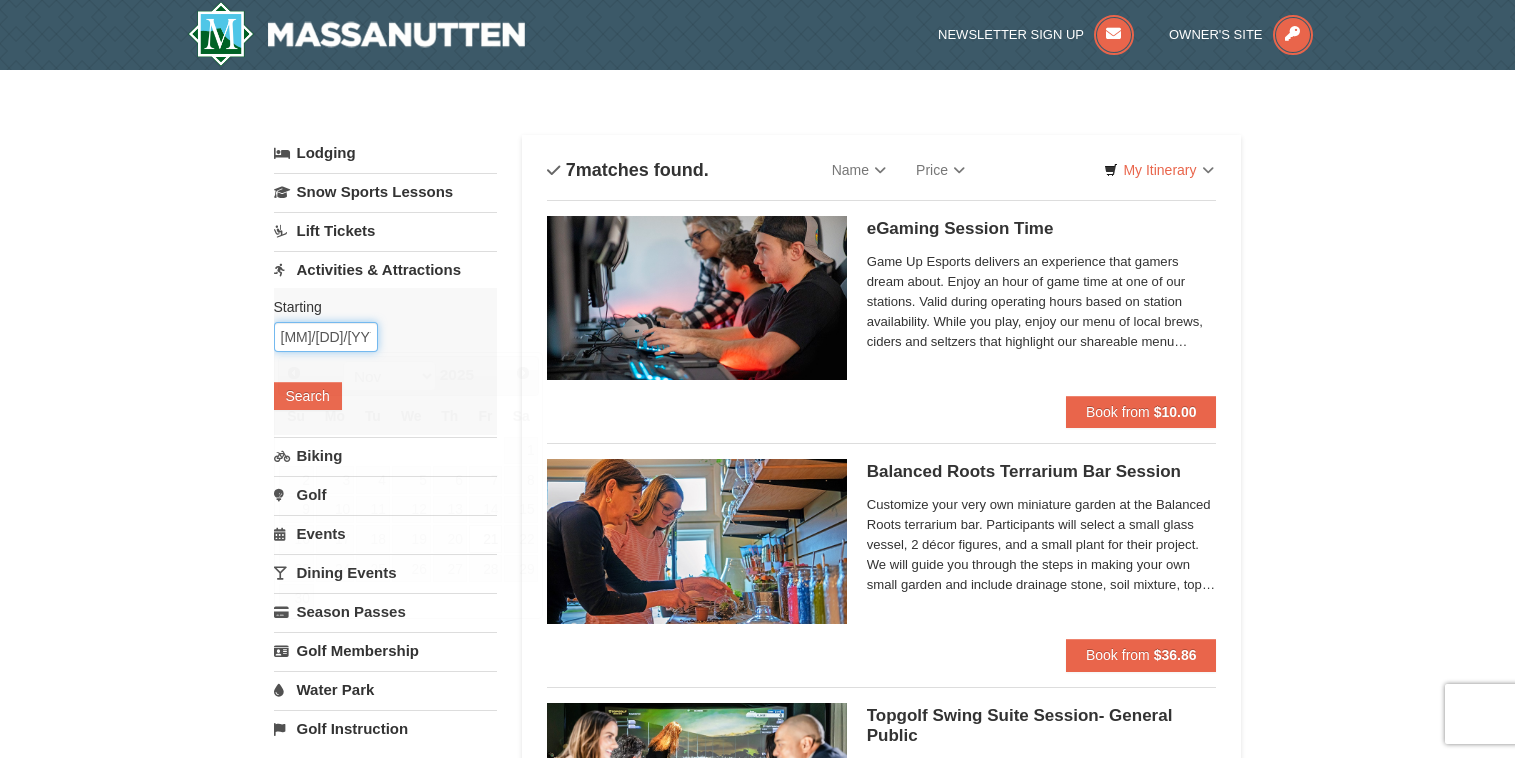 click on "11/21/2025" at bounding box center (326, 337) 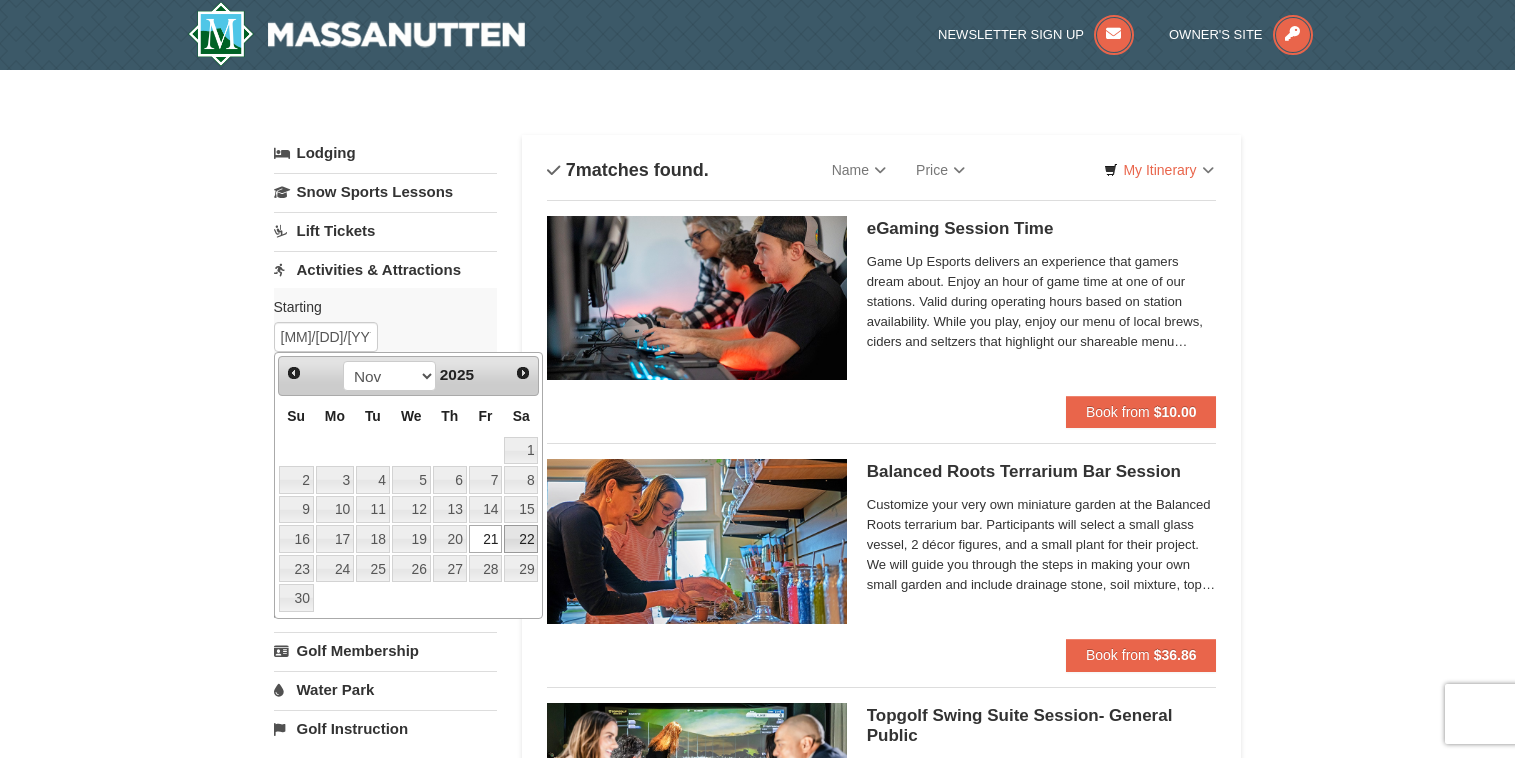 click on "22" at bounding box center (521, 539) 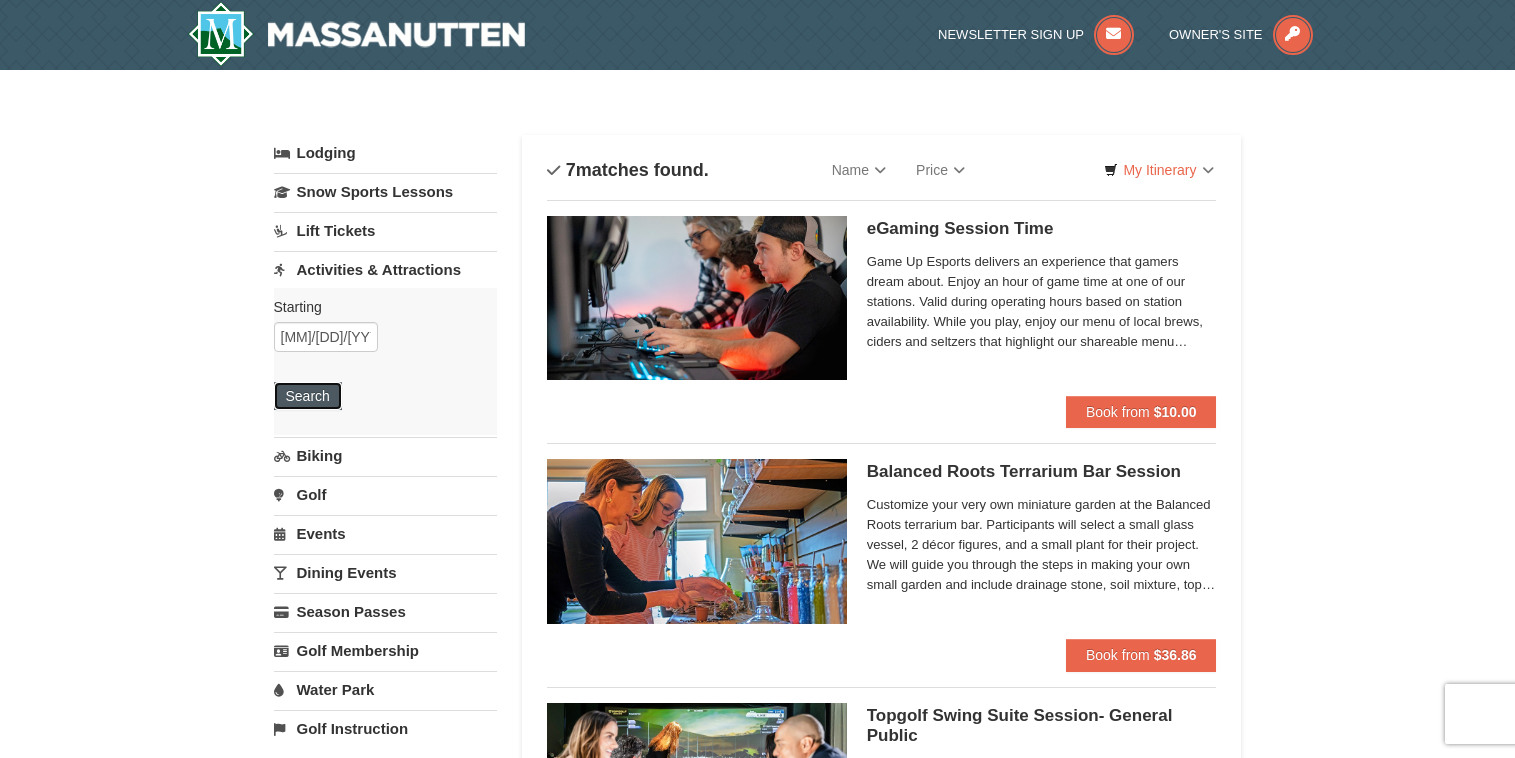 click on "Search" at bounding box center [308, 396] 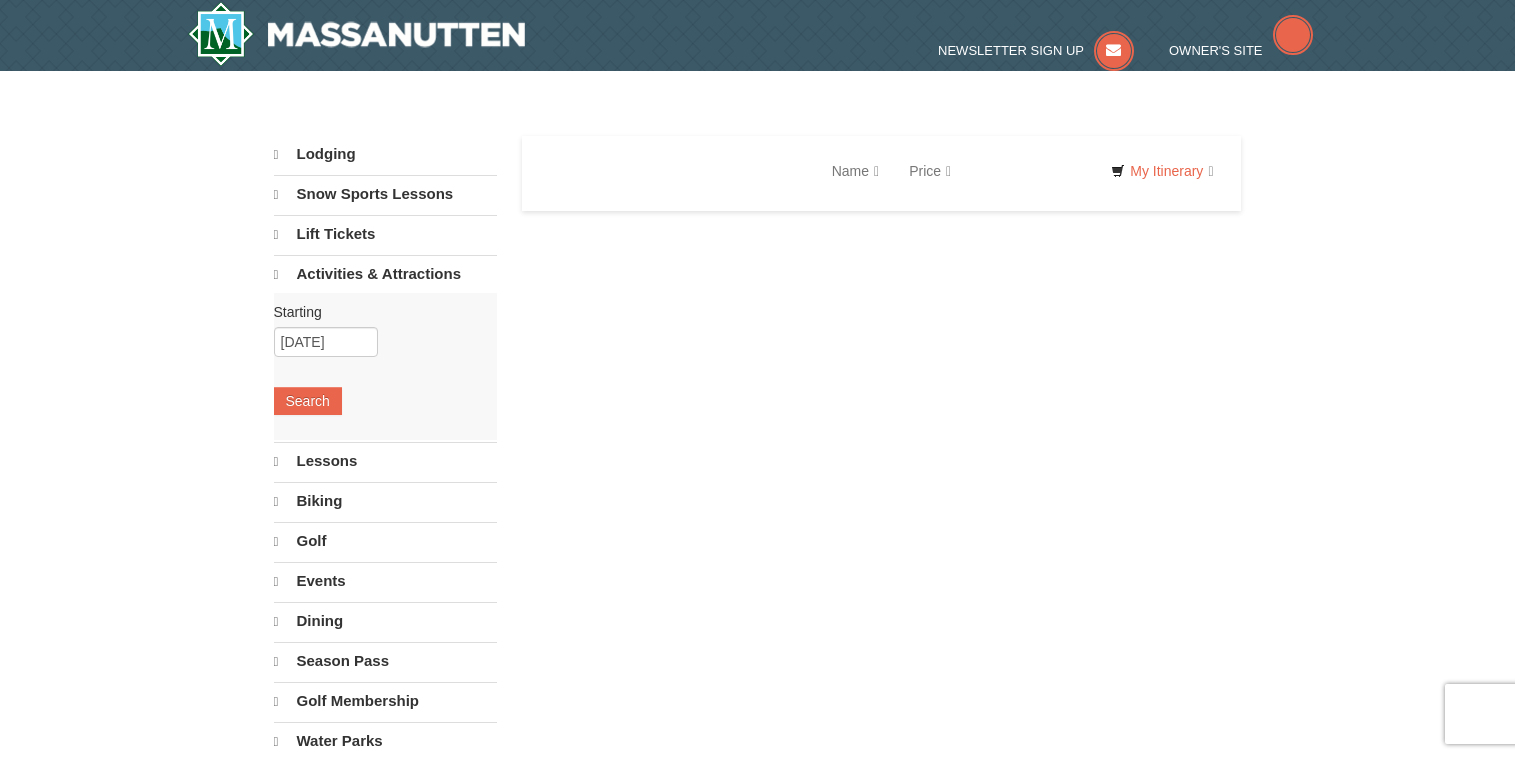 scroll, scrollTop: 0, scrollLeft: 0, axis: both 